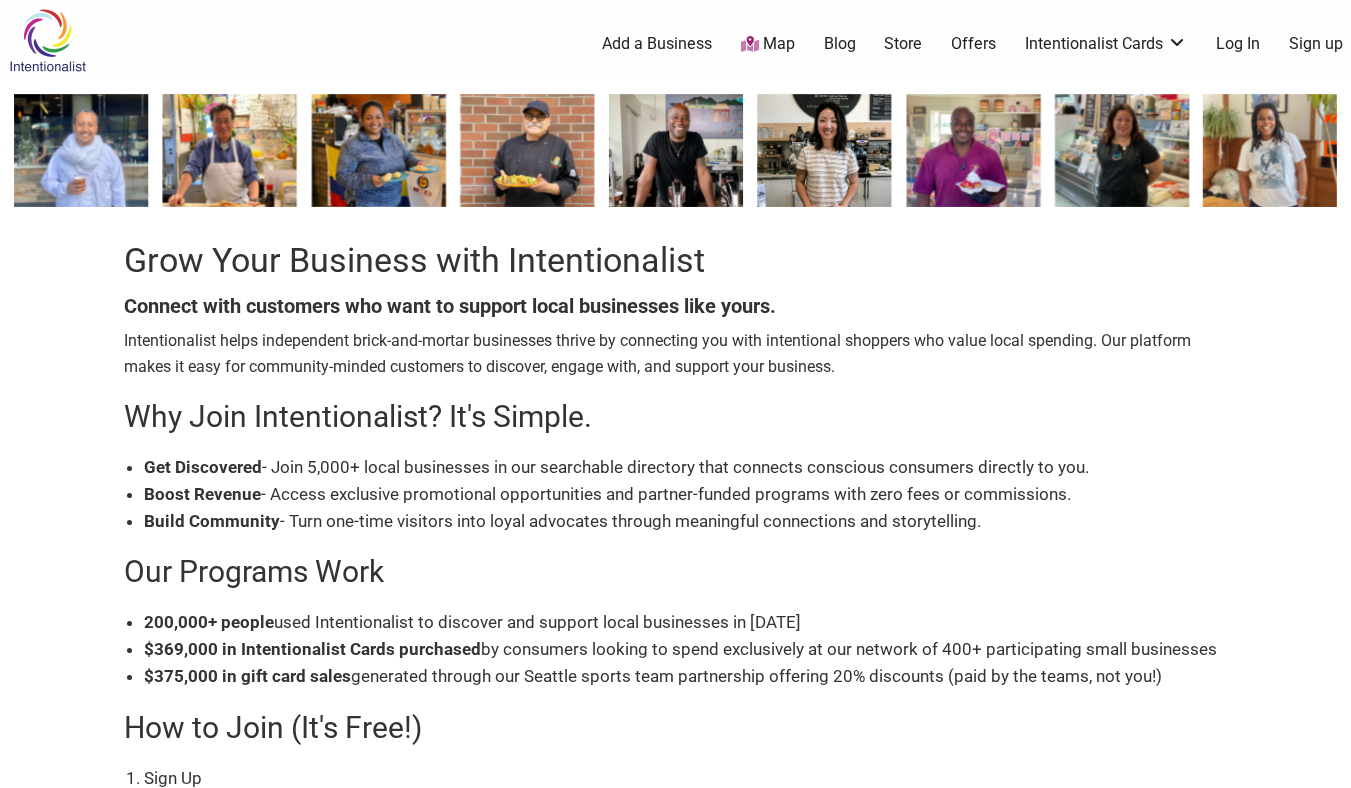 scroll, scrollTop: 0, scrollLeft: 0, axis: both 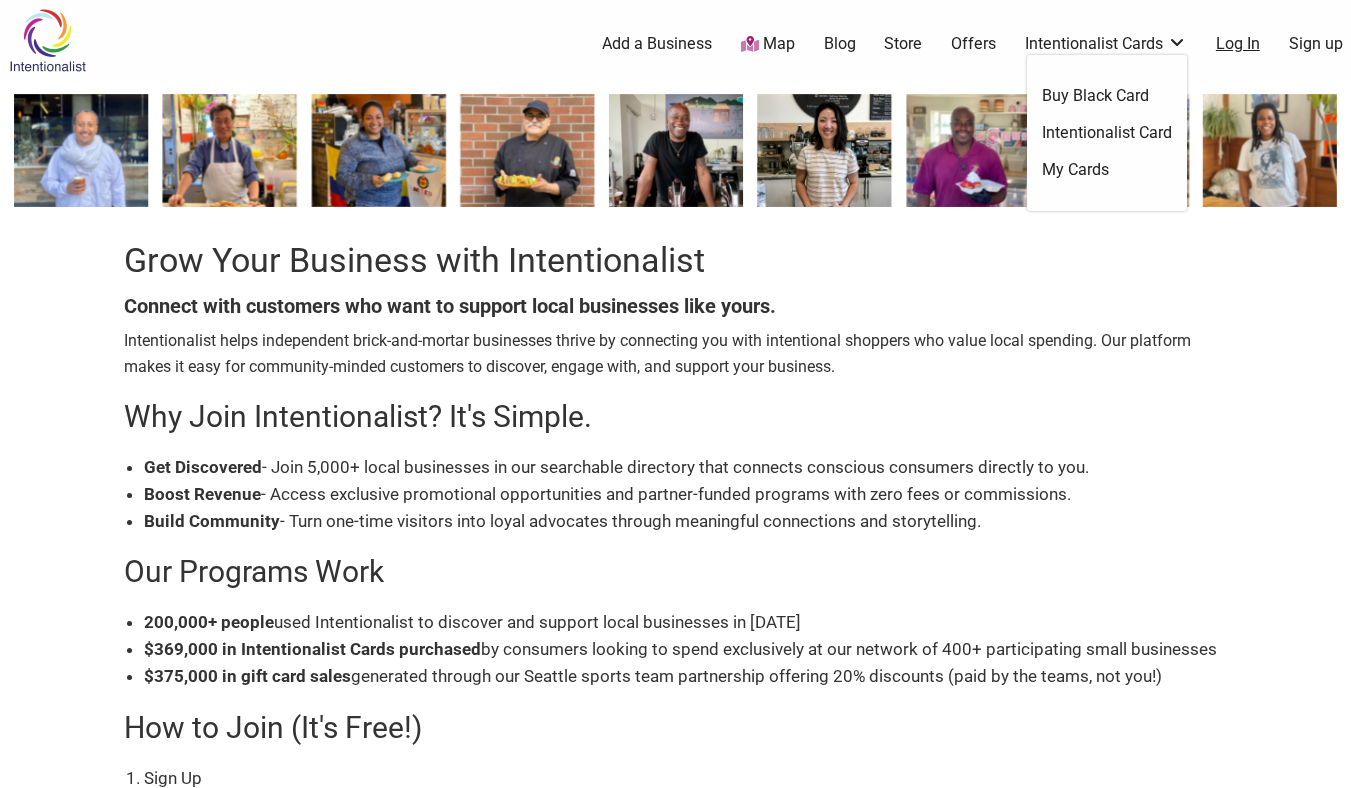 click on "Log In" at bounding box center [1238, 44] 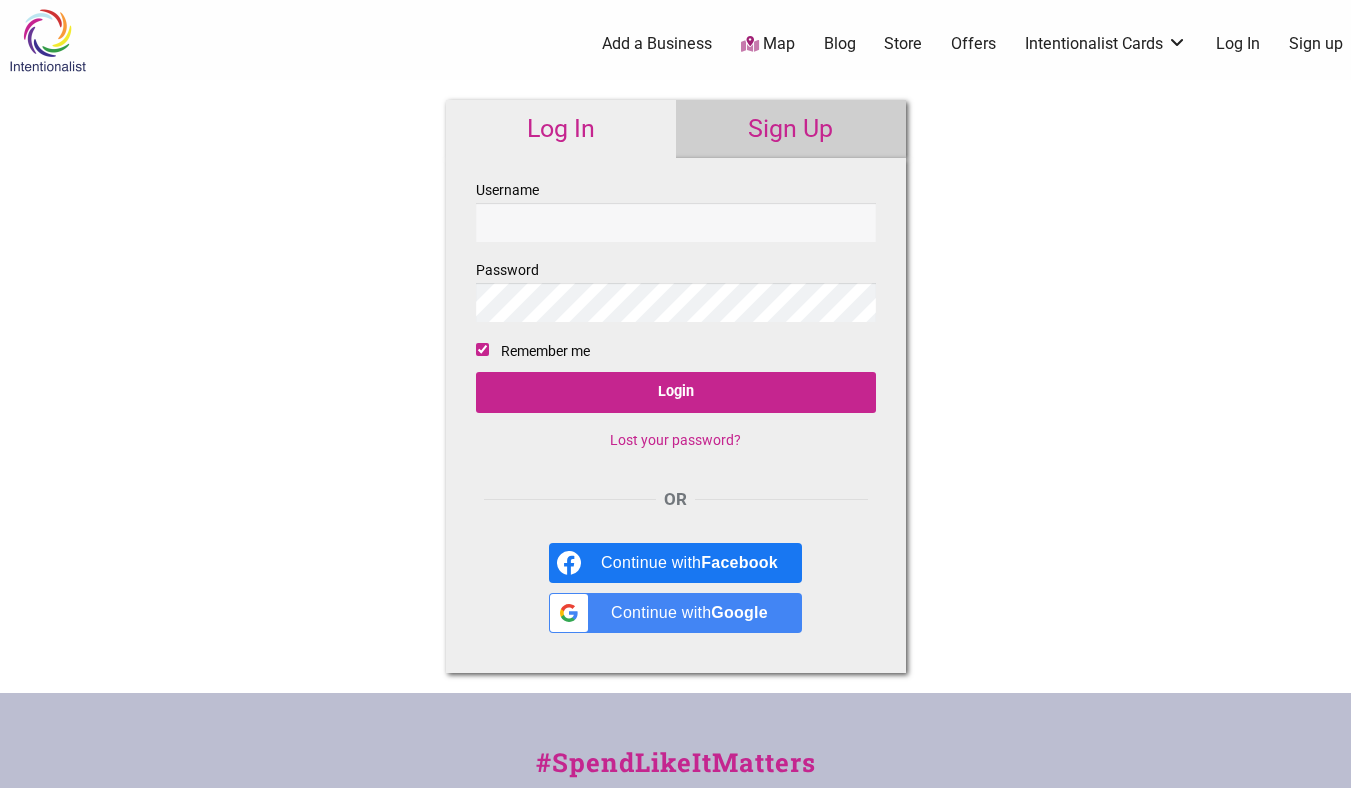 scroll, scrollTop: 0, scrollLeft: 0, axis: both 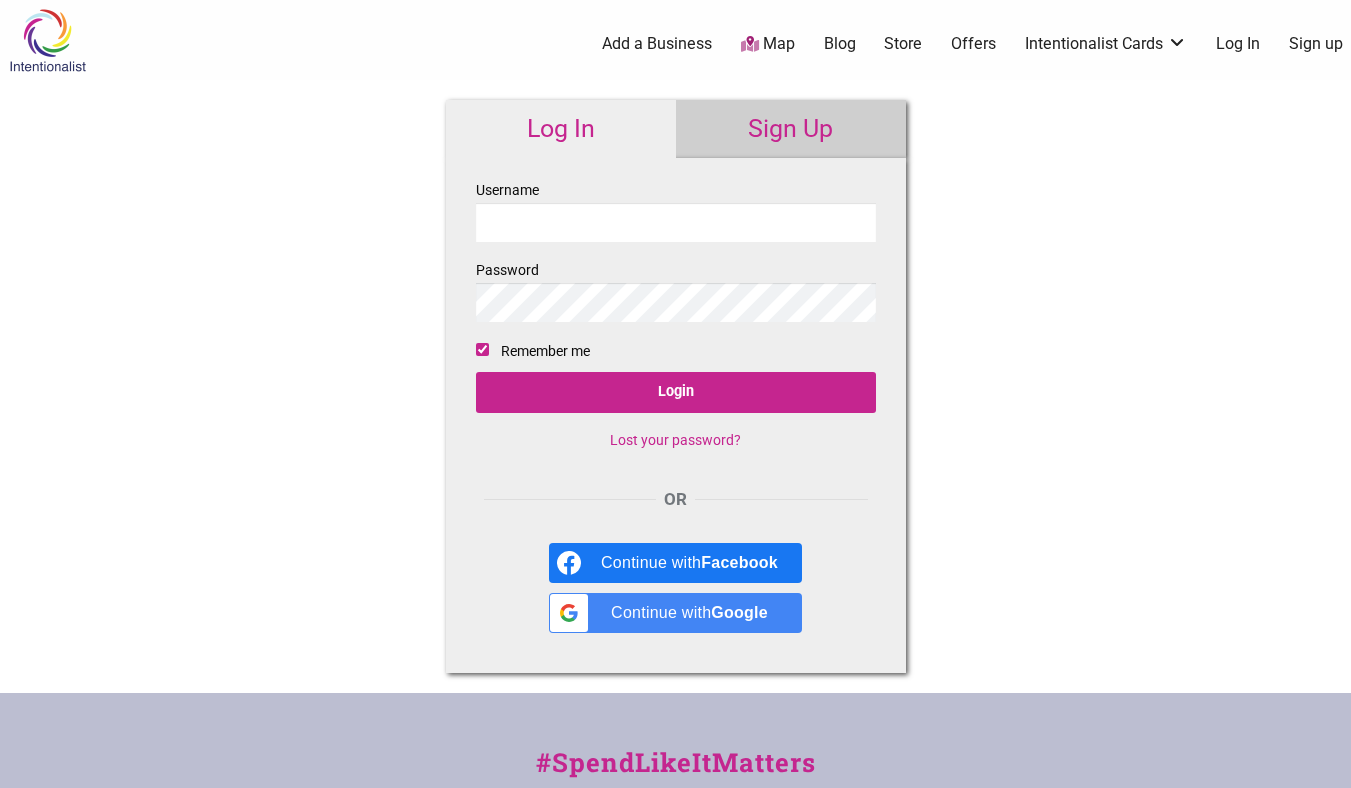 type on "footprintwine" 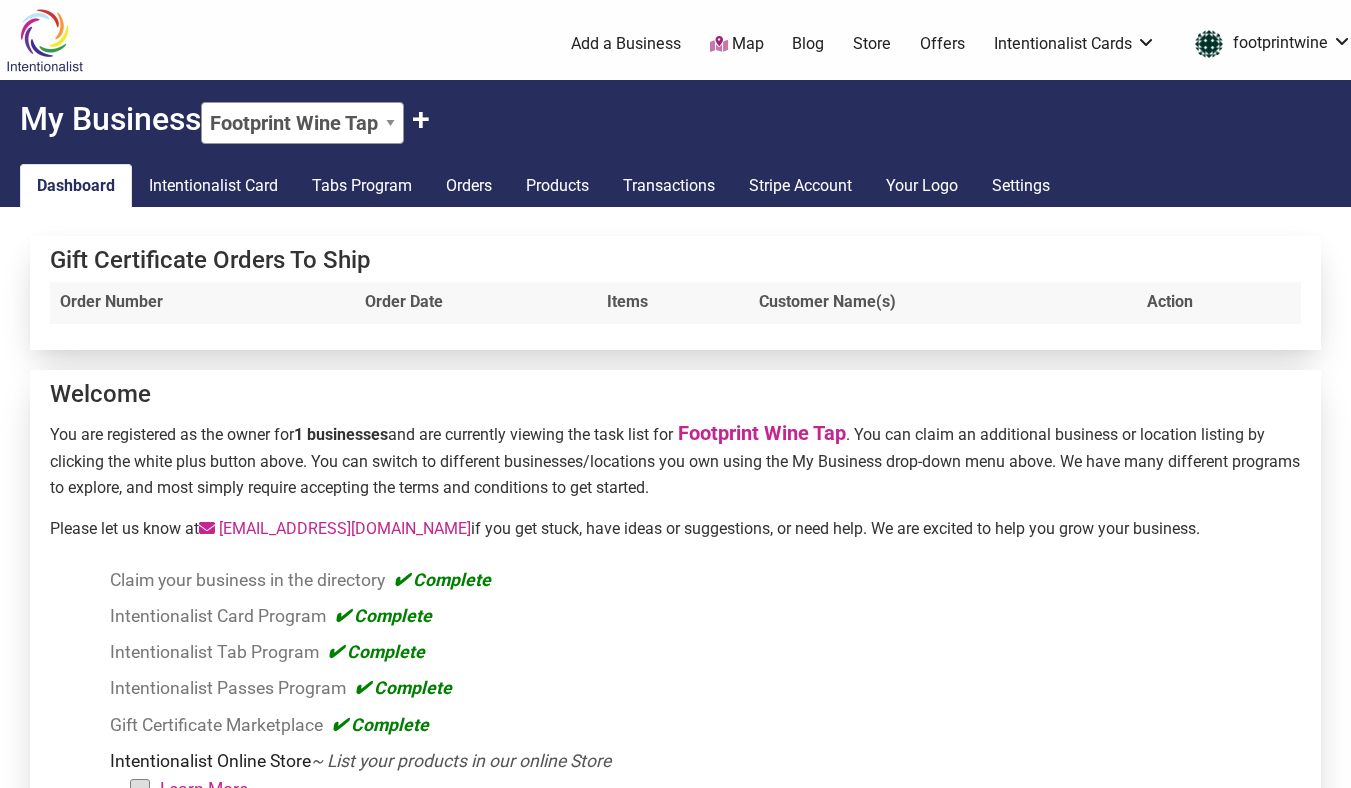 scroll, scrollTop: 0, scrollLeft: 0, axis: both 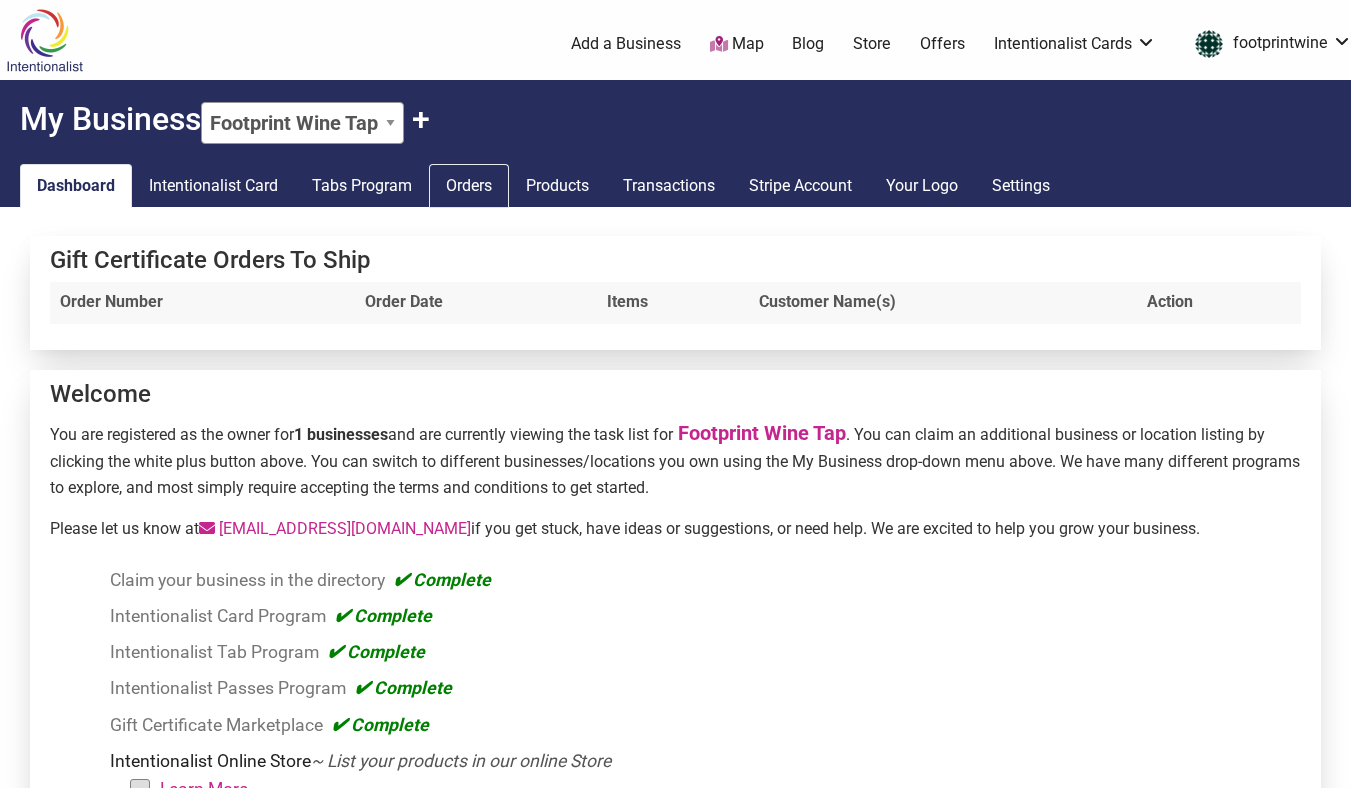 click on "Orders" at bounding box center [469, 186] 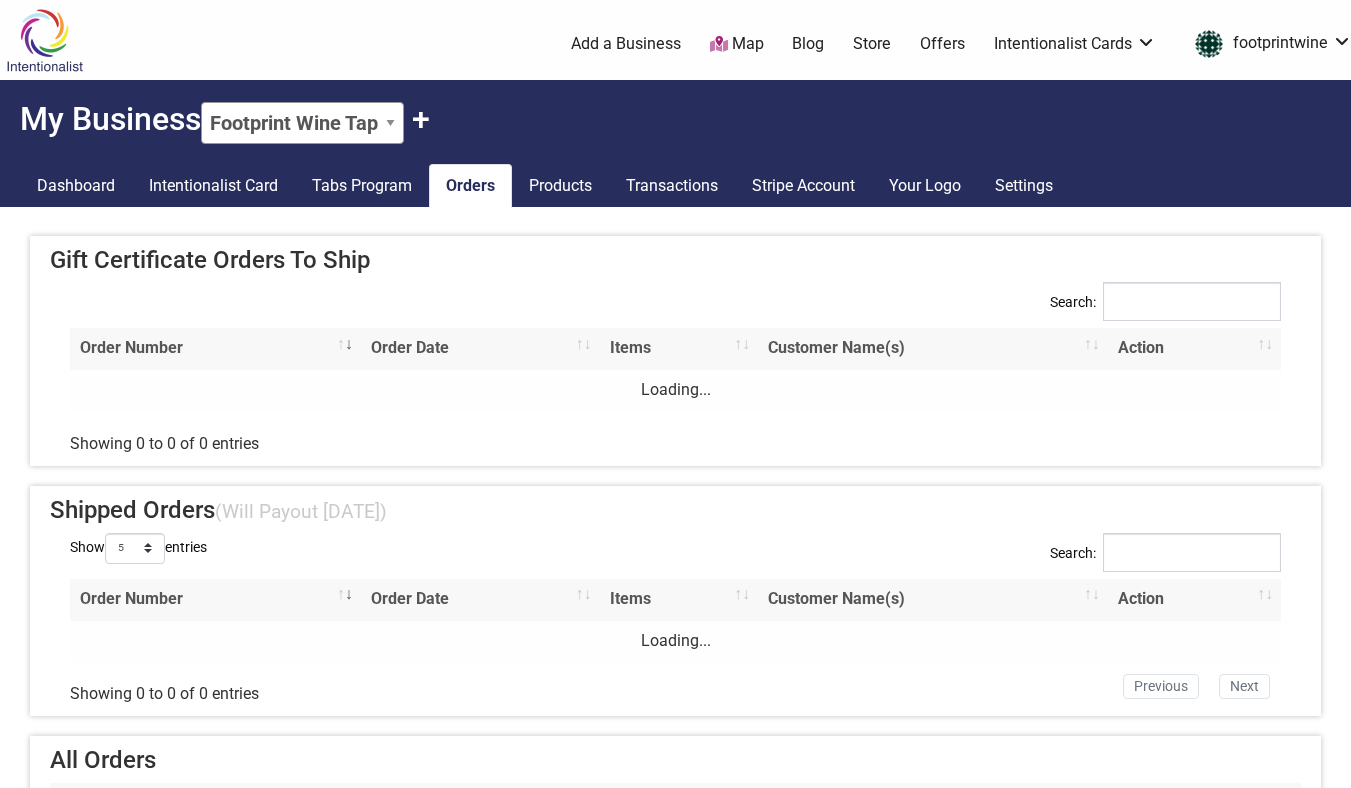 scroll, scrollTop: 0, scrollLeft: 0, axis: both 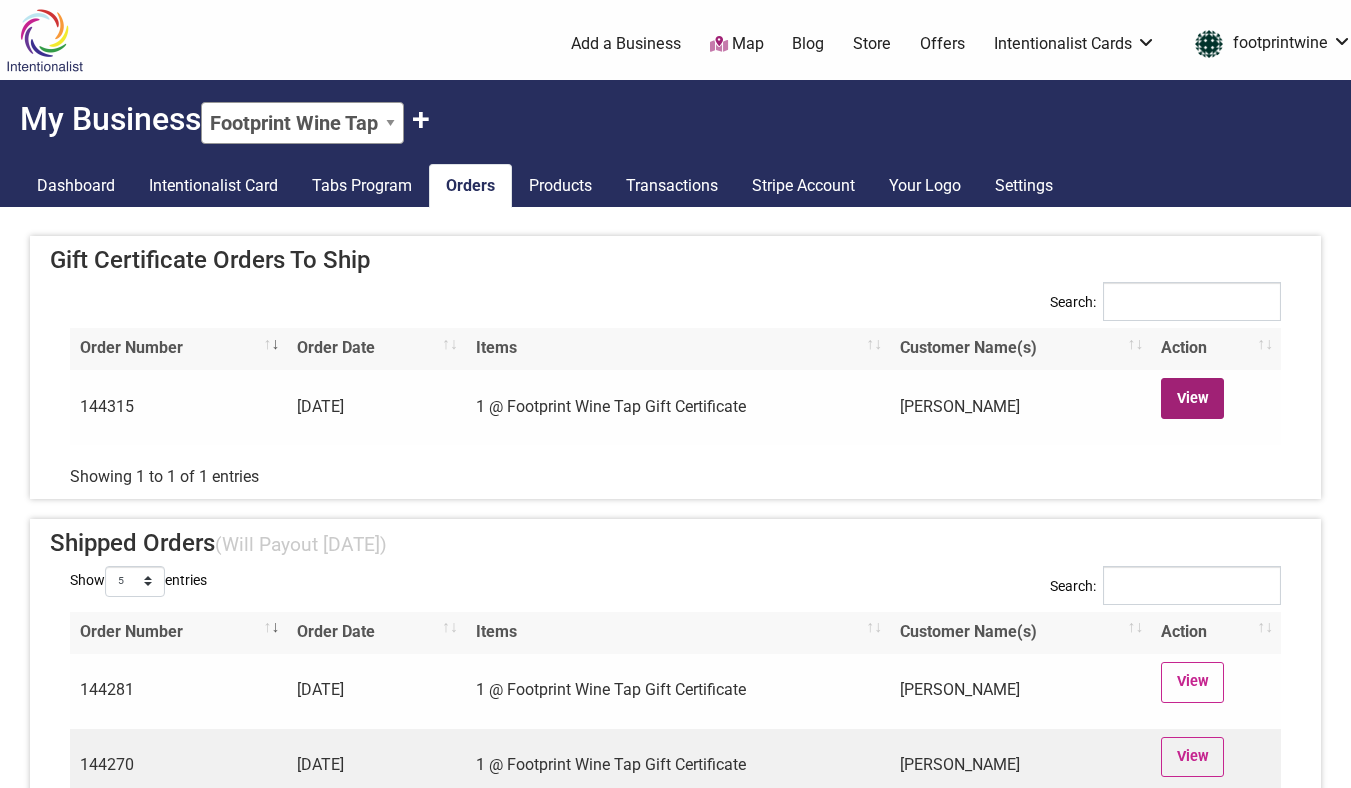 click on "View" at bounding box center [1192, 398] 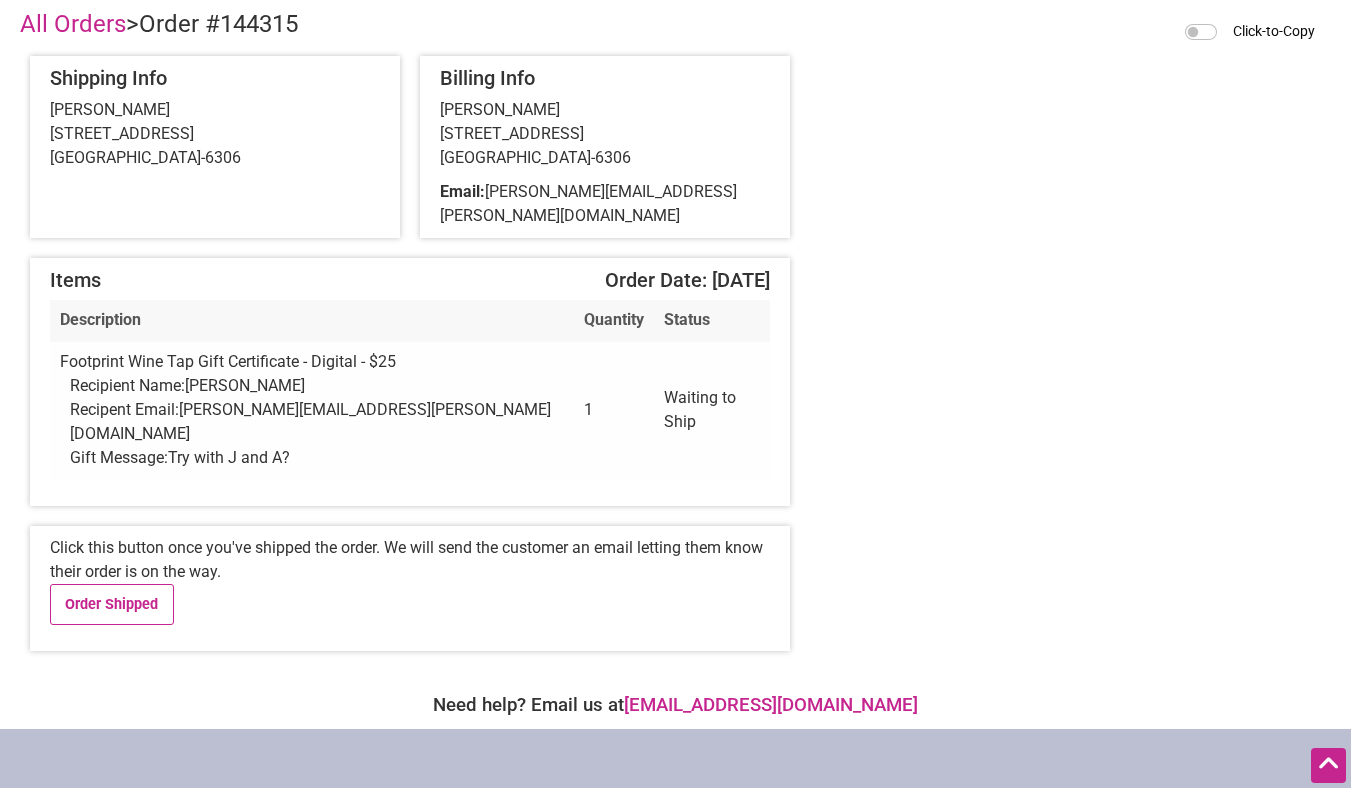 scroll, scrollTop: 108, scrollLeft: 0, axis: vertical 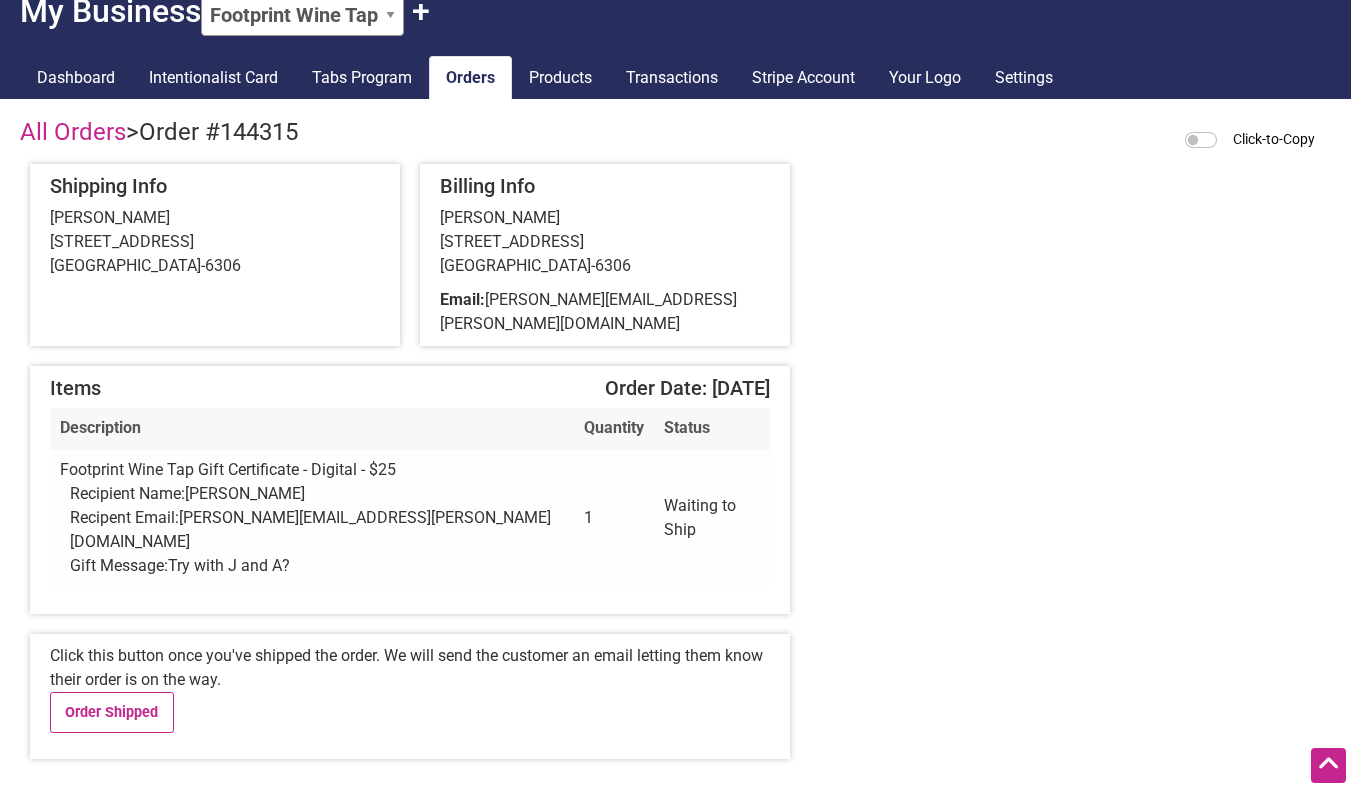 click on "Camille" at bounding box center [245, 493] 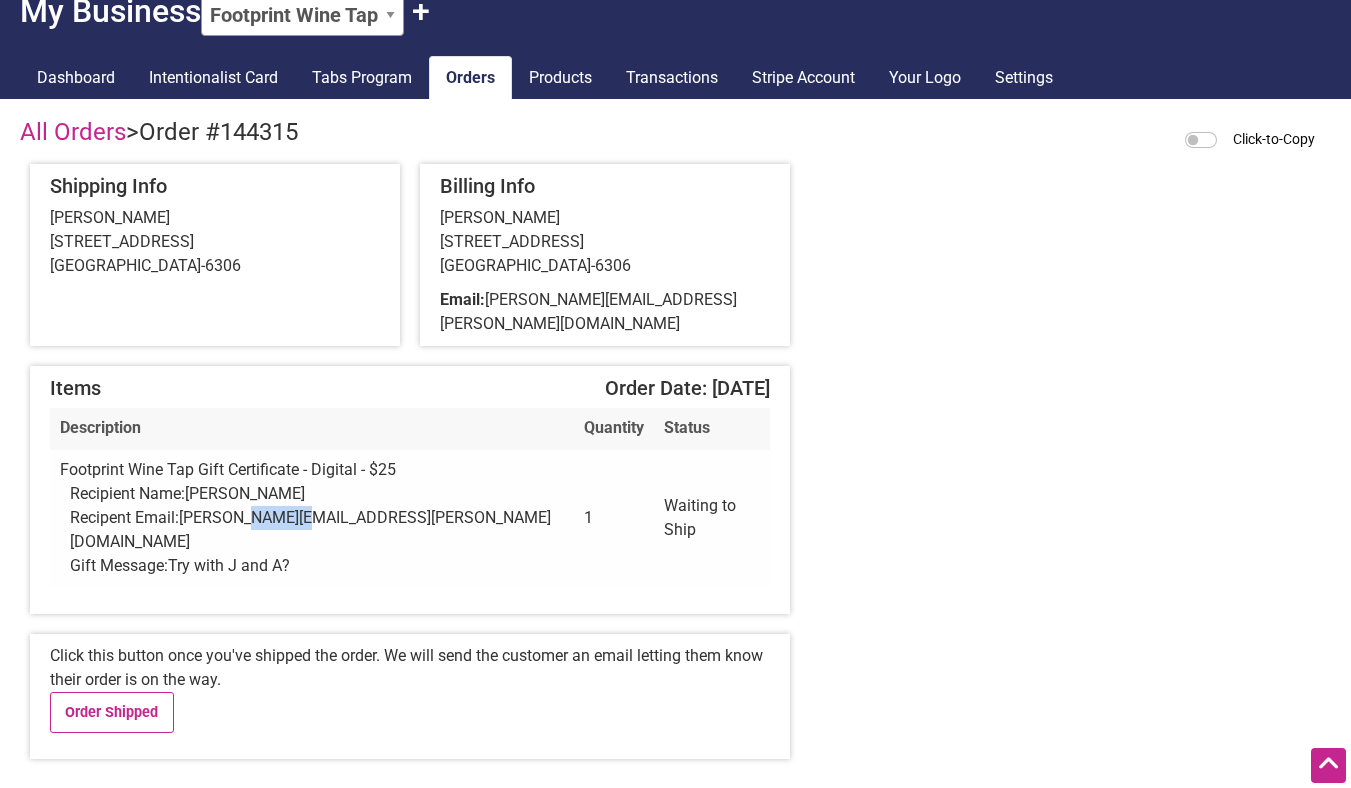 click on "camille.beasley@gmail.com" at bounding box center [310, 529] 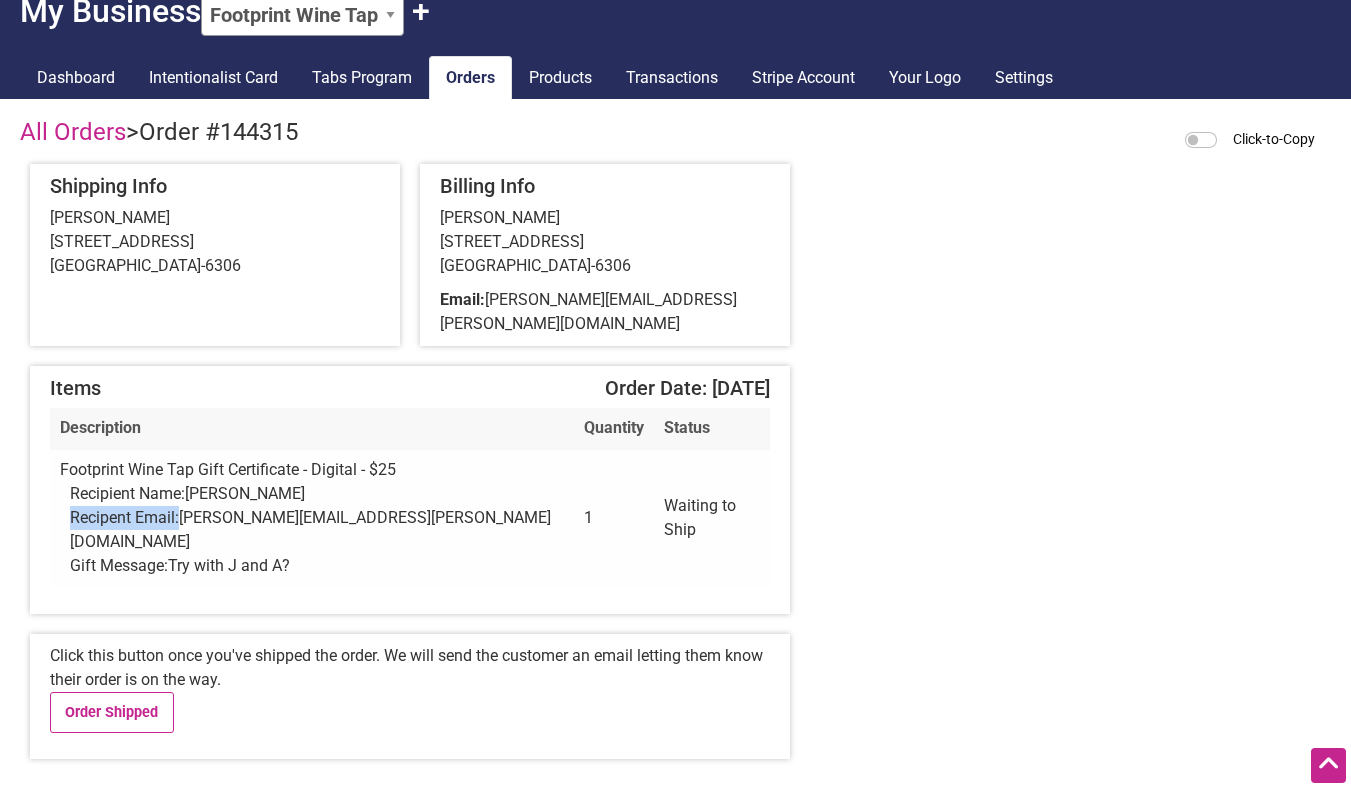 click on "camille.beasley@gmail.com" at bounding box center [310, 529] 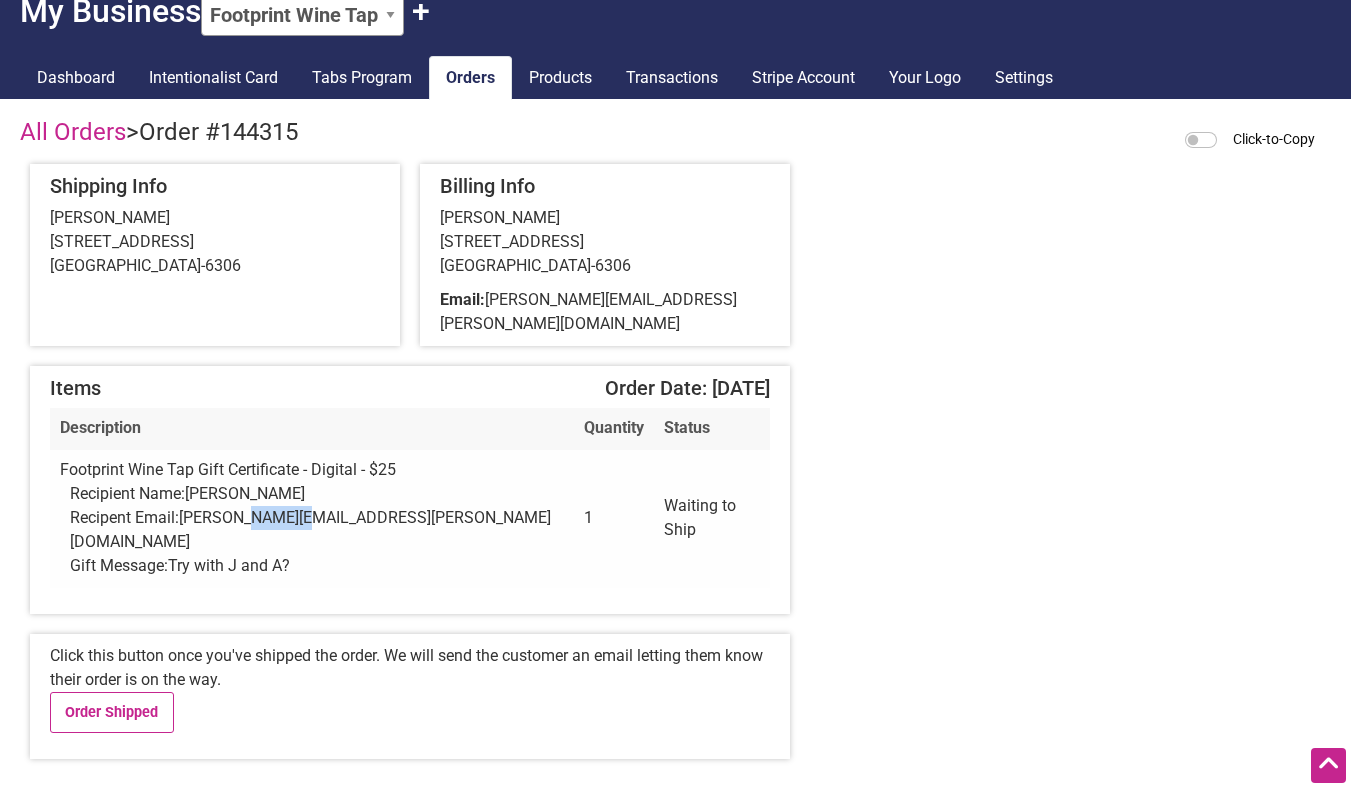 click on "camille.beasley@gmail.com" at bounding box center [310, 529] 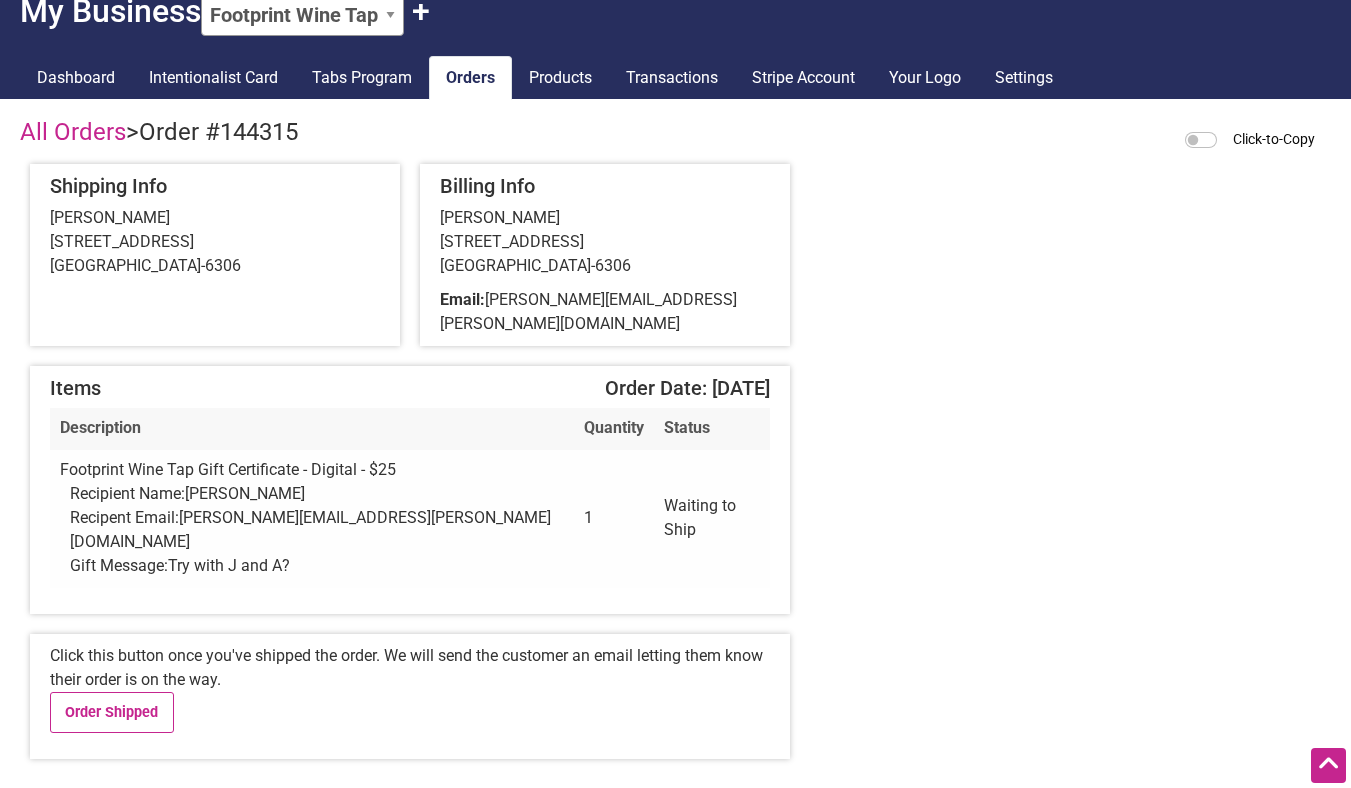 click on "Recipent Email:   camille.beasley@gmail.com" at bounding box center [317, 530] 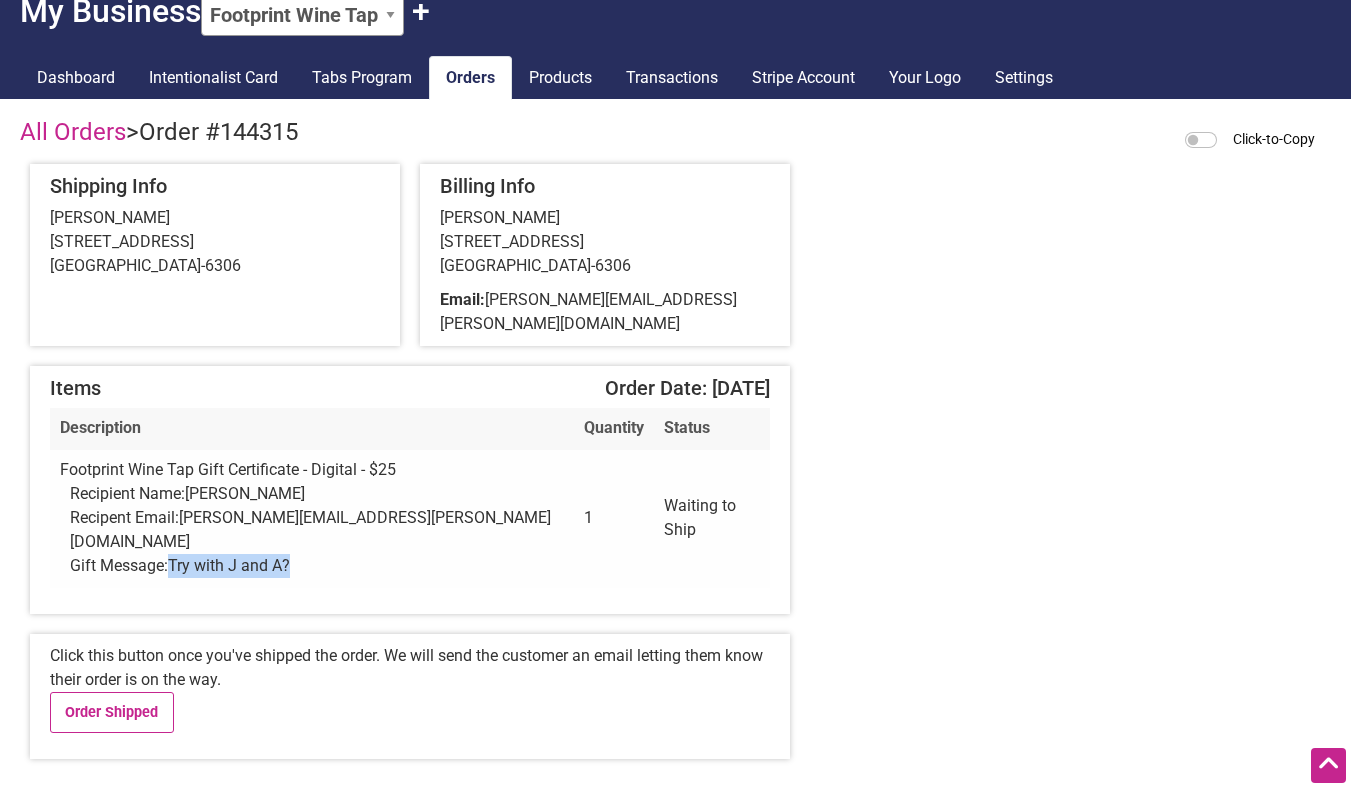 drag, startPoint x: 305, startPoint y: 522, endPoint x: 173, endPoint y: 524, distance: 132.01515 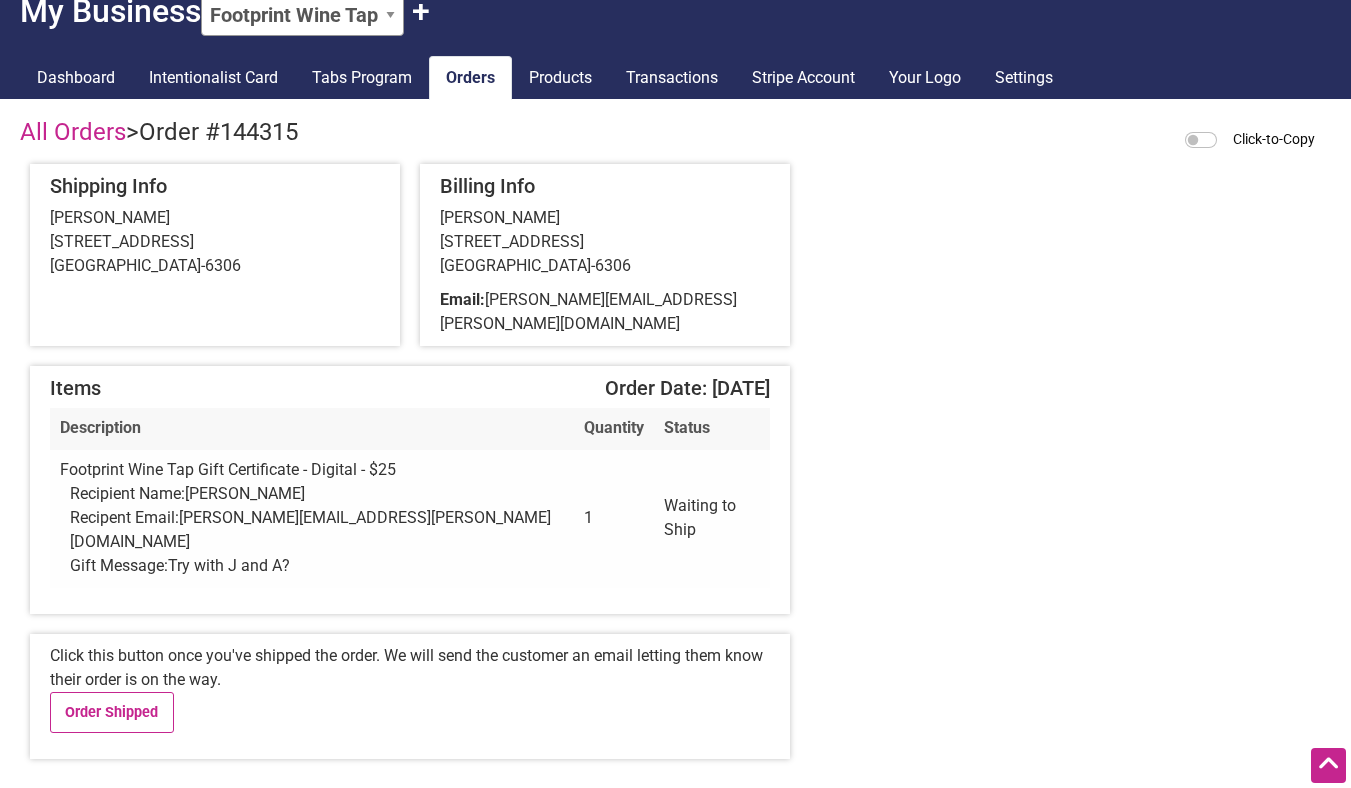 click on "Click this button once you've shipped the order. We will send the customer an email letting them know
their order is on the way.
Order
Shipped" at bounding box center (410, 696) 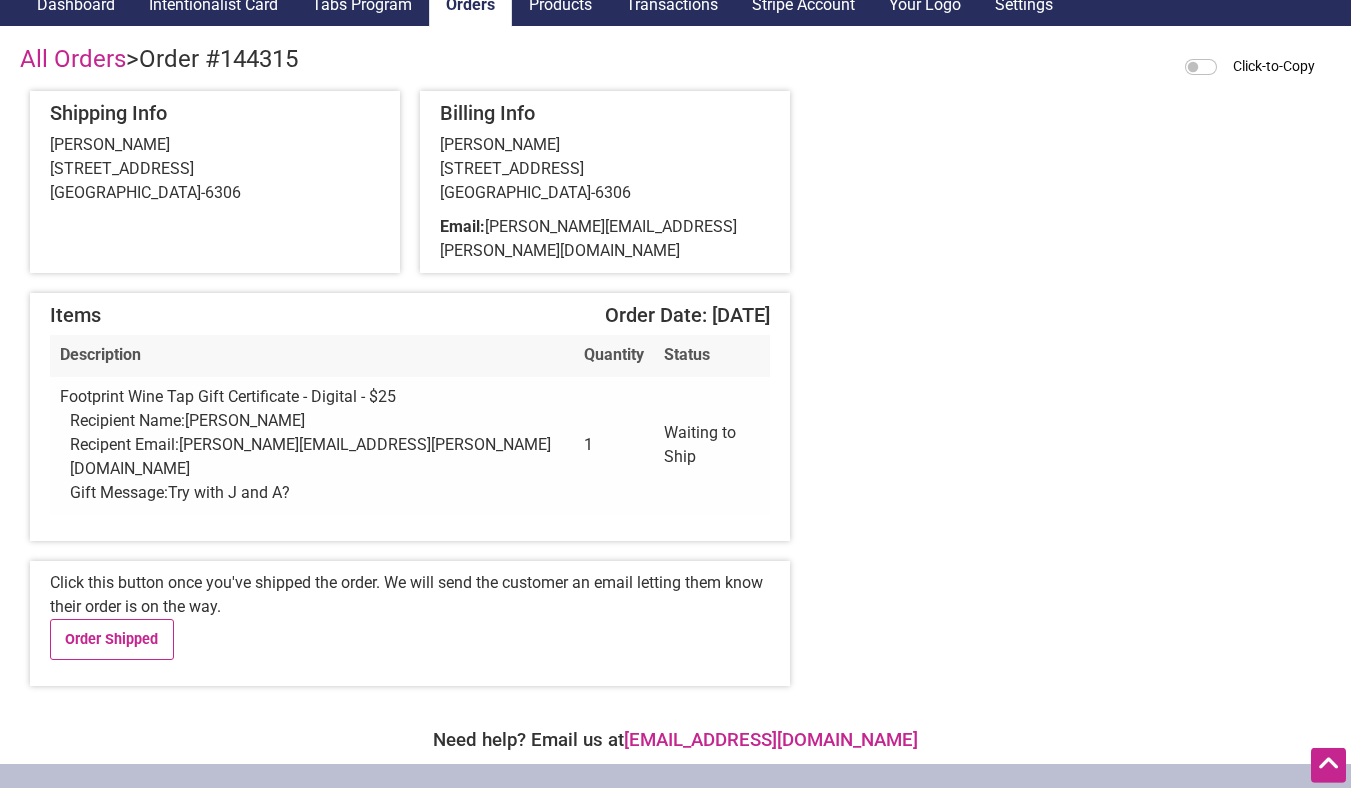 scroll, scrollTop: 216, scrollLeft: 0, axis: vertical 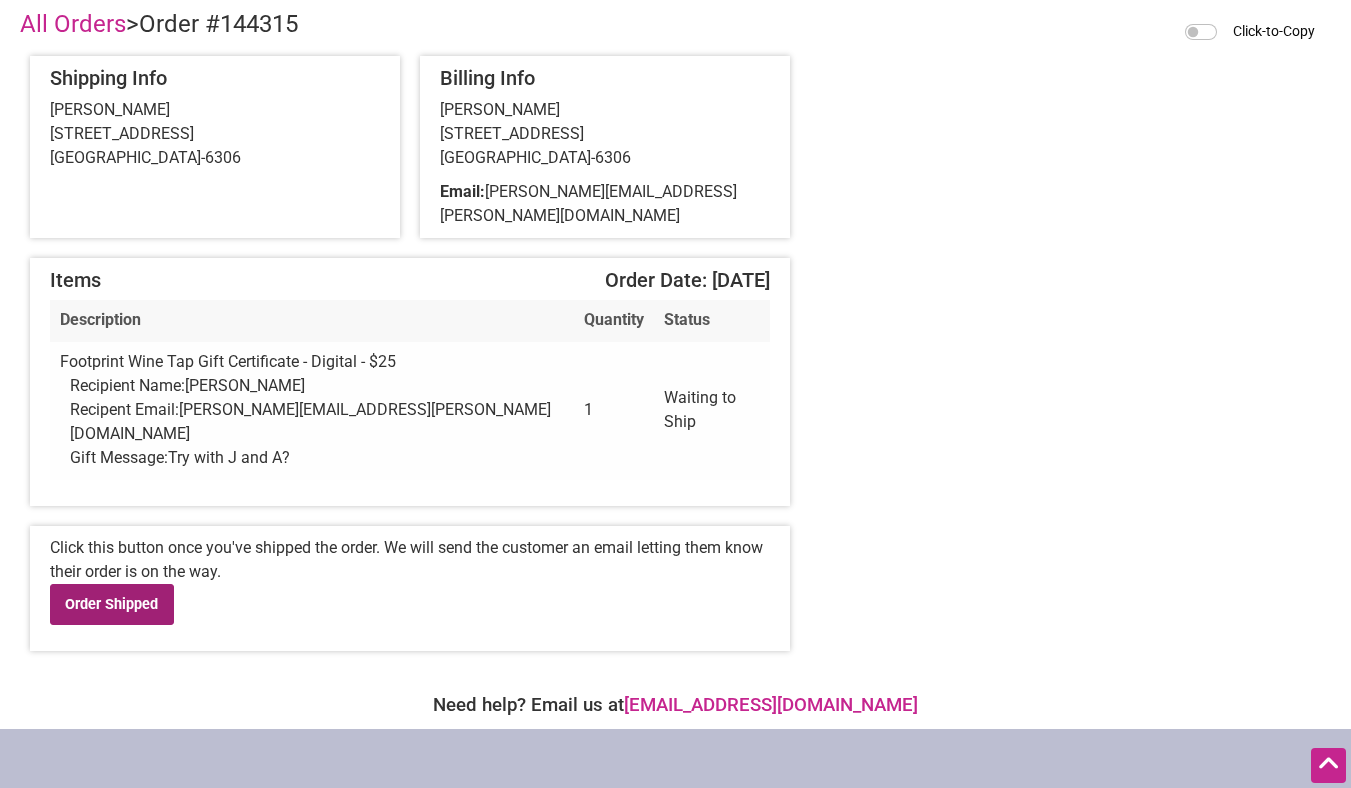 click on "Order
Shipped" at bounding box center [112, 604] 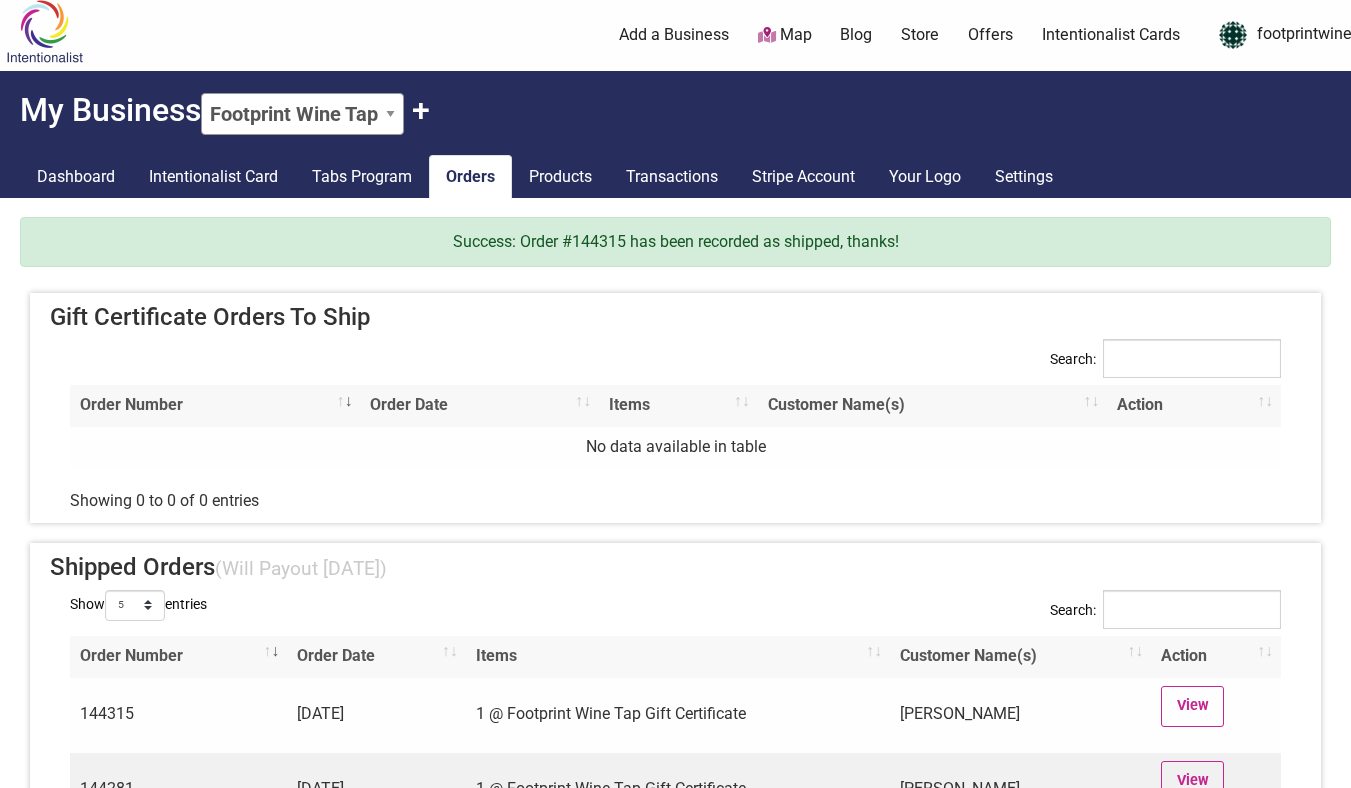 scroll, scrollTop: 0, scrollLeft: 0, axis: both 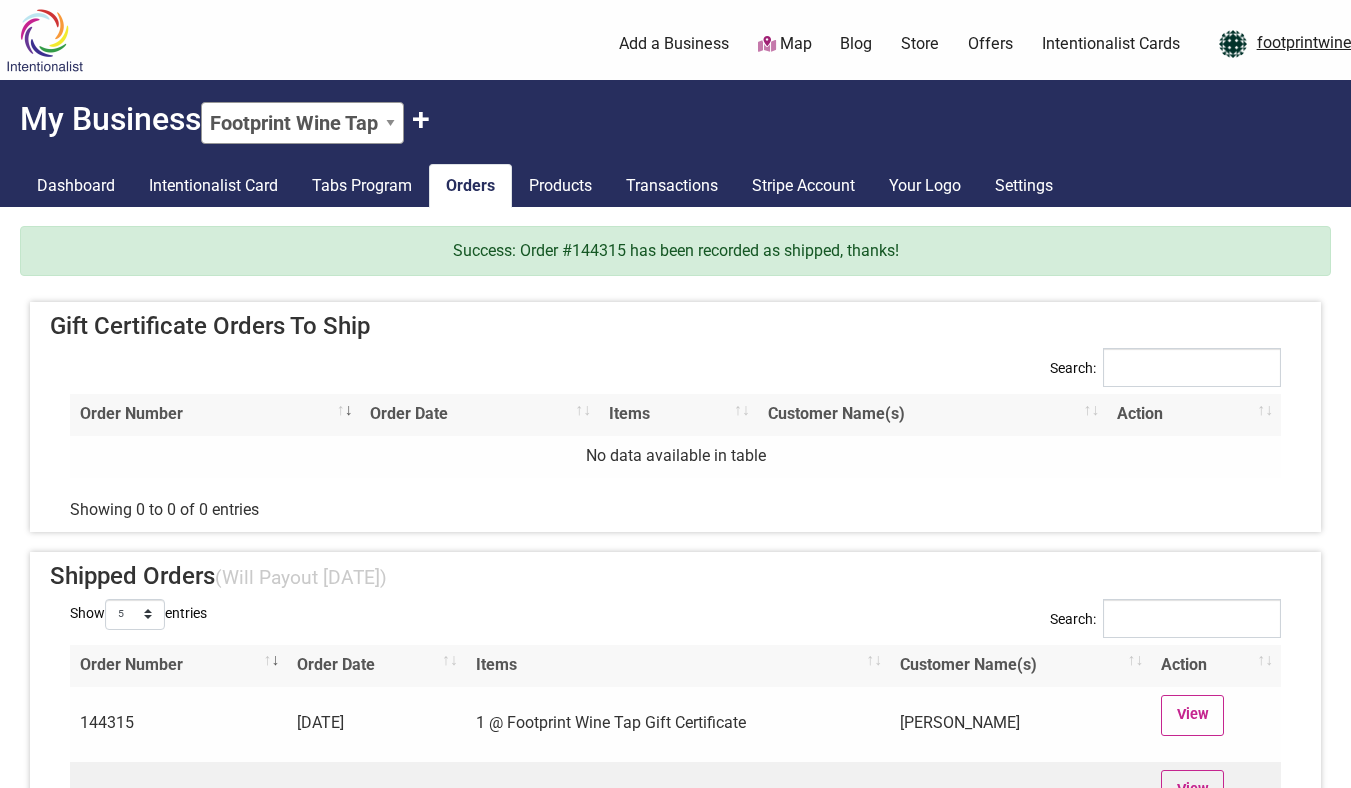 click on "footprintwine" at bounding box center (1280, 44) 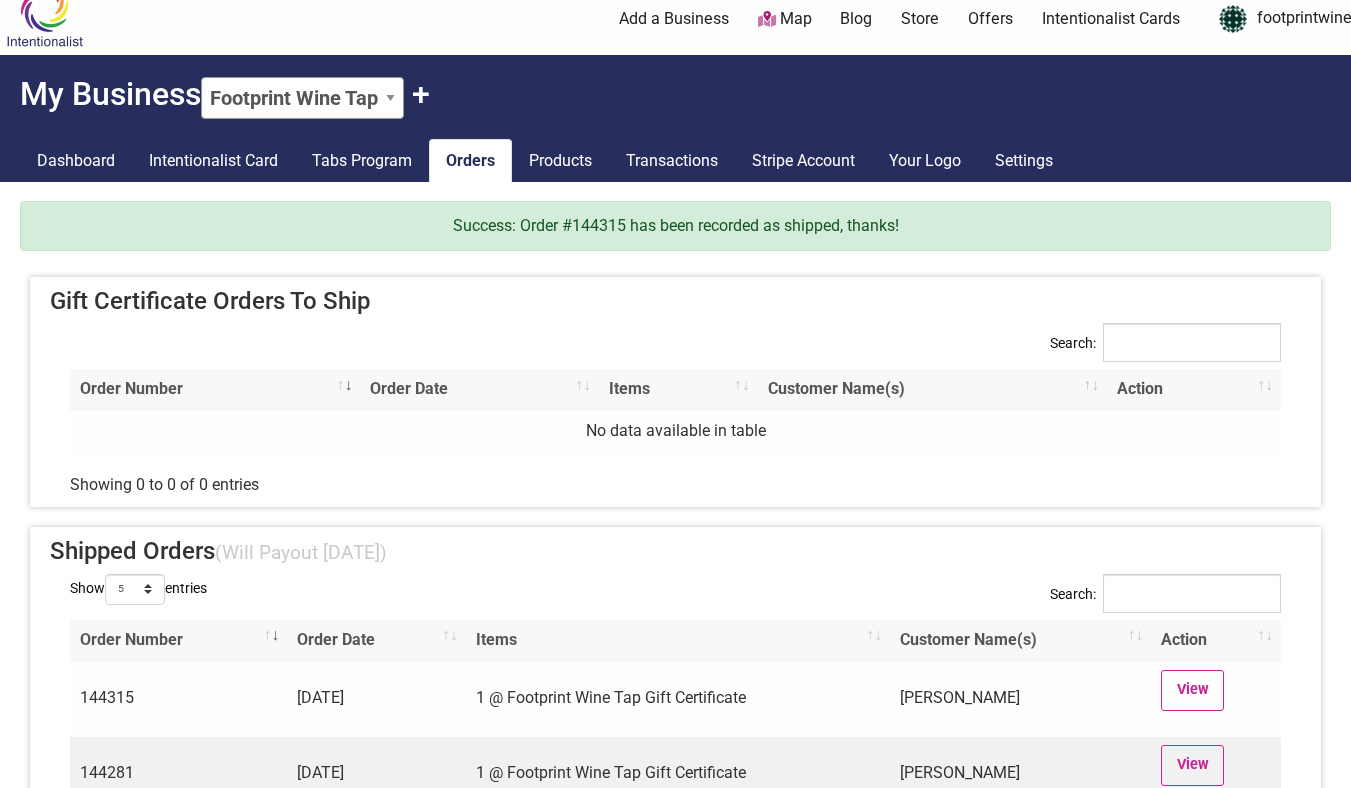 scroll, scrollTop: 0, scrollLeft: 0, axis: both 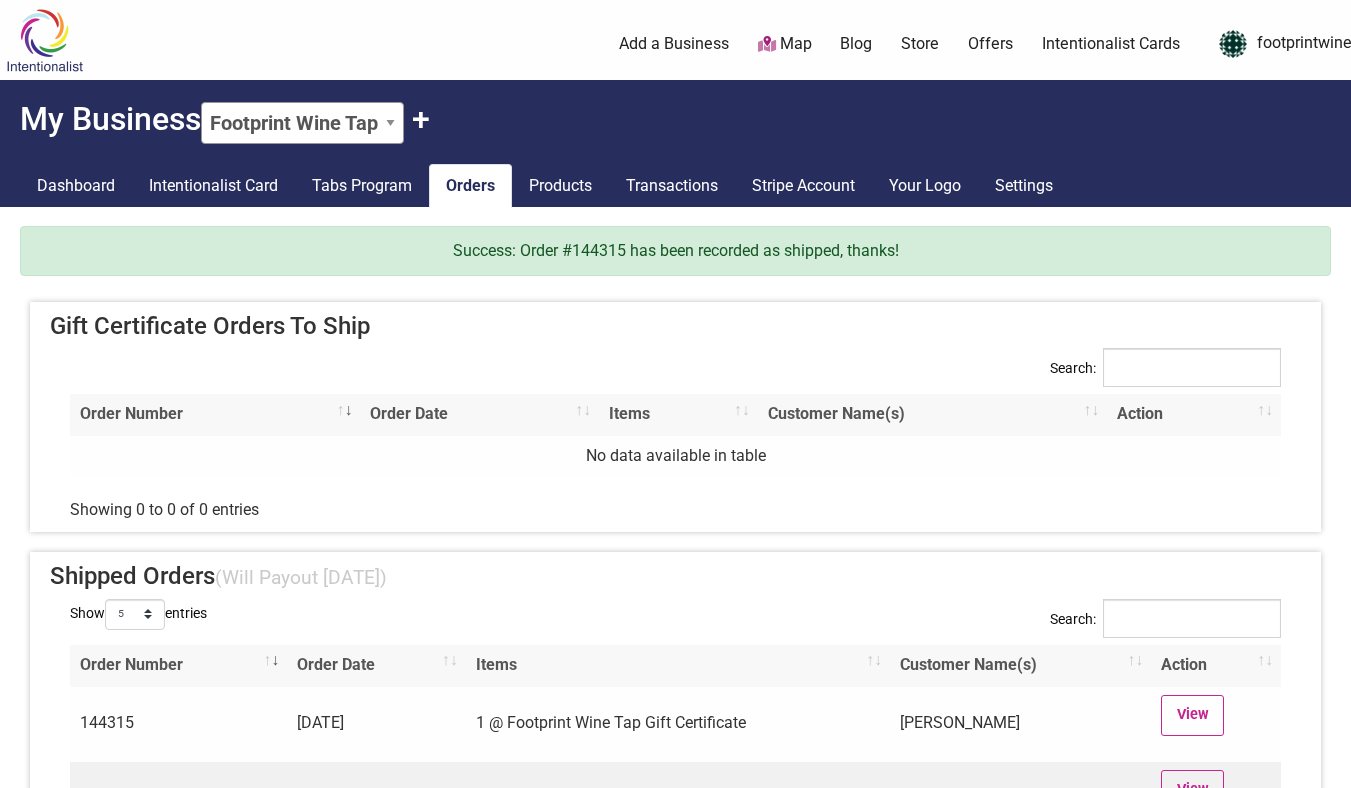 click on "My Business
Footprint Wine Tap + Claim Another
+" at bounding box center (675, 112) 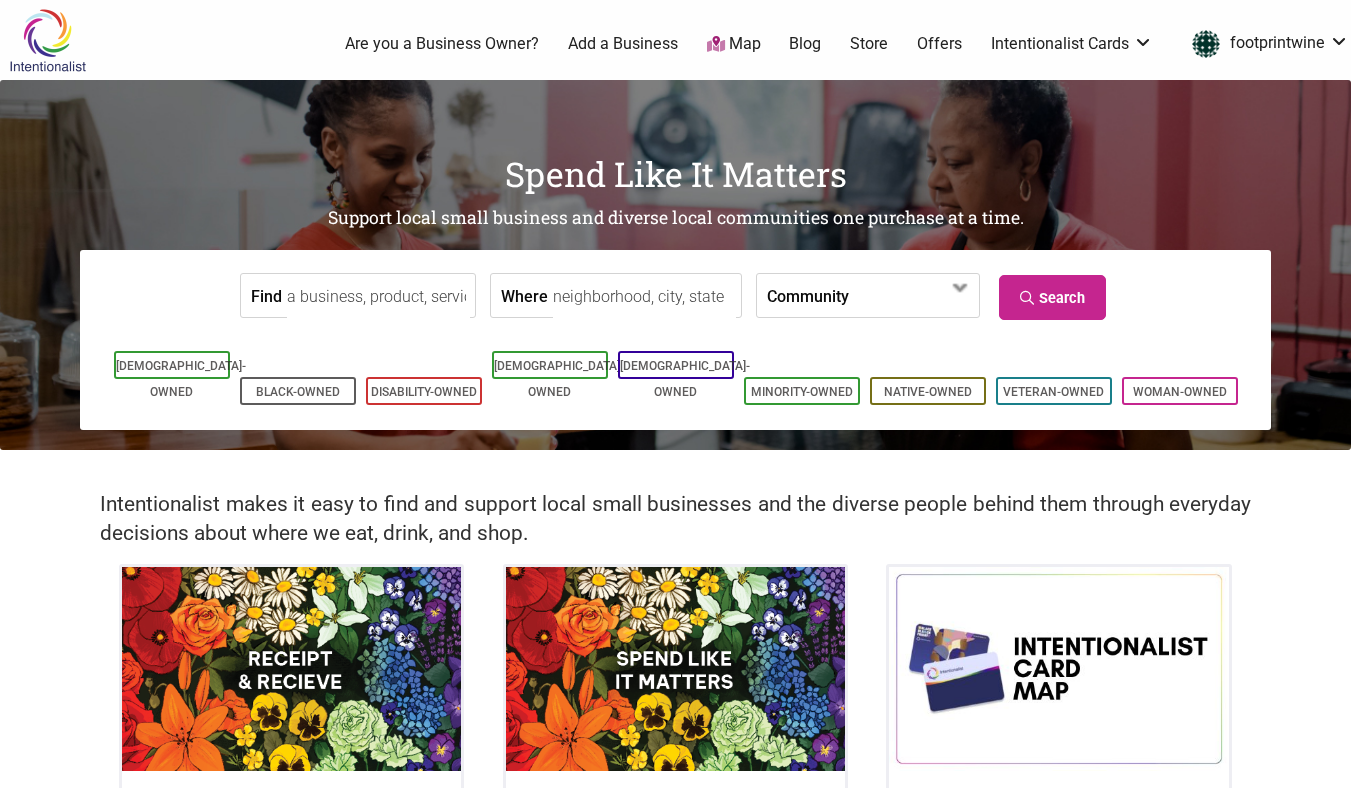 scroll, scrollTop: 0, scrollLeft: 0, axis: both 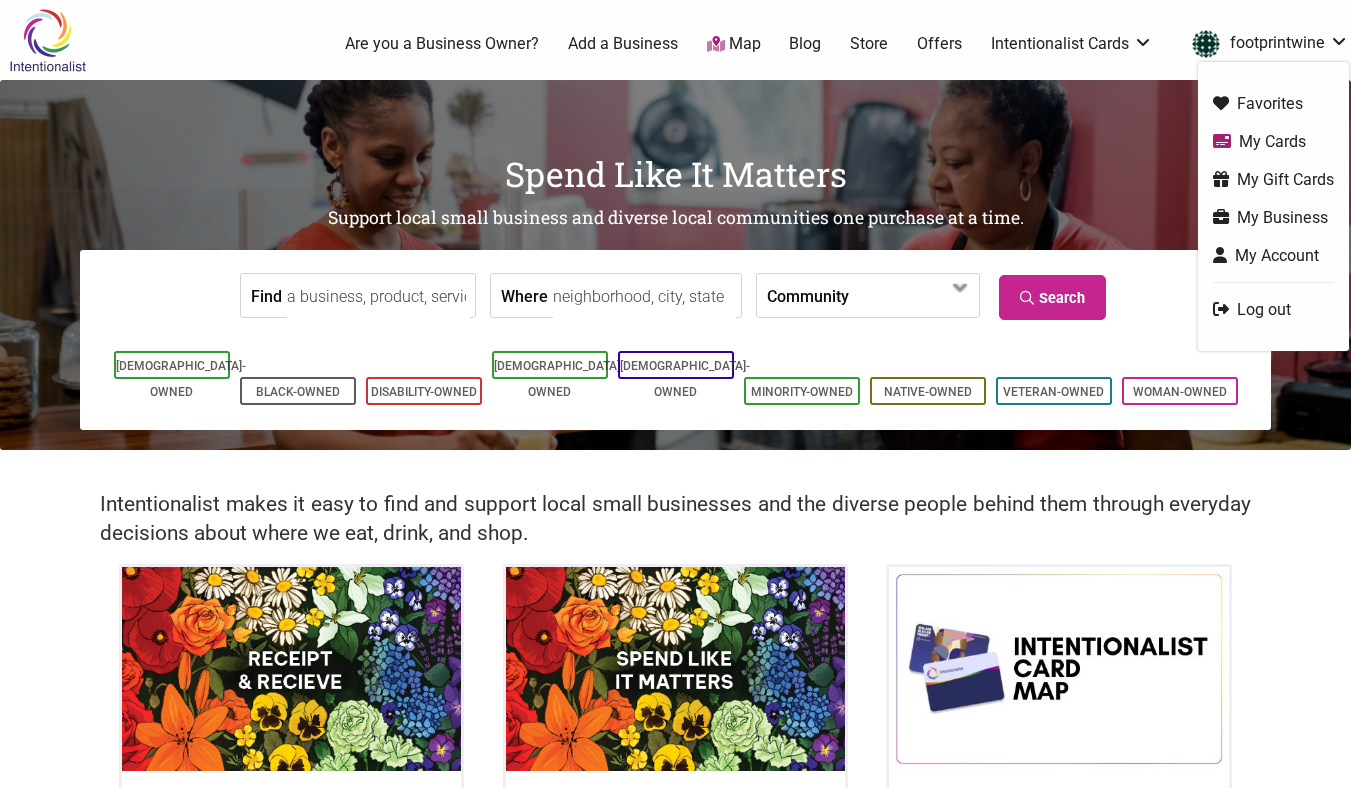 click on "Log out" at bounding box center (1273, 309) 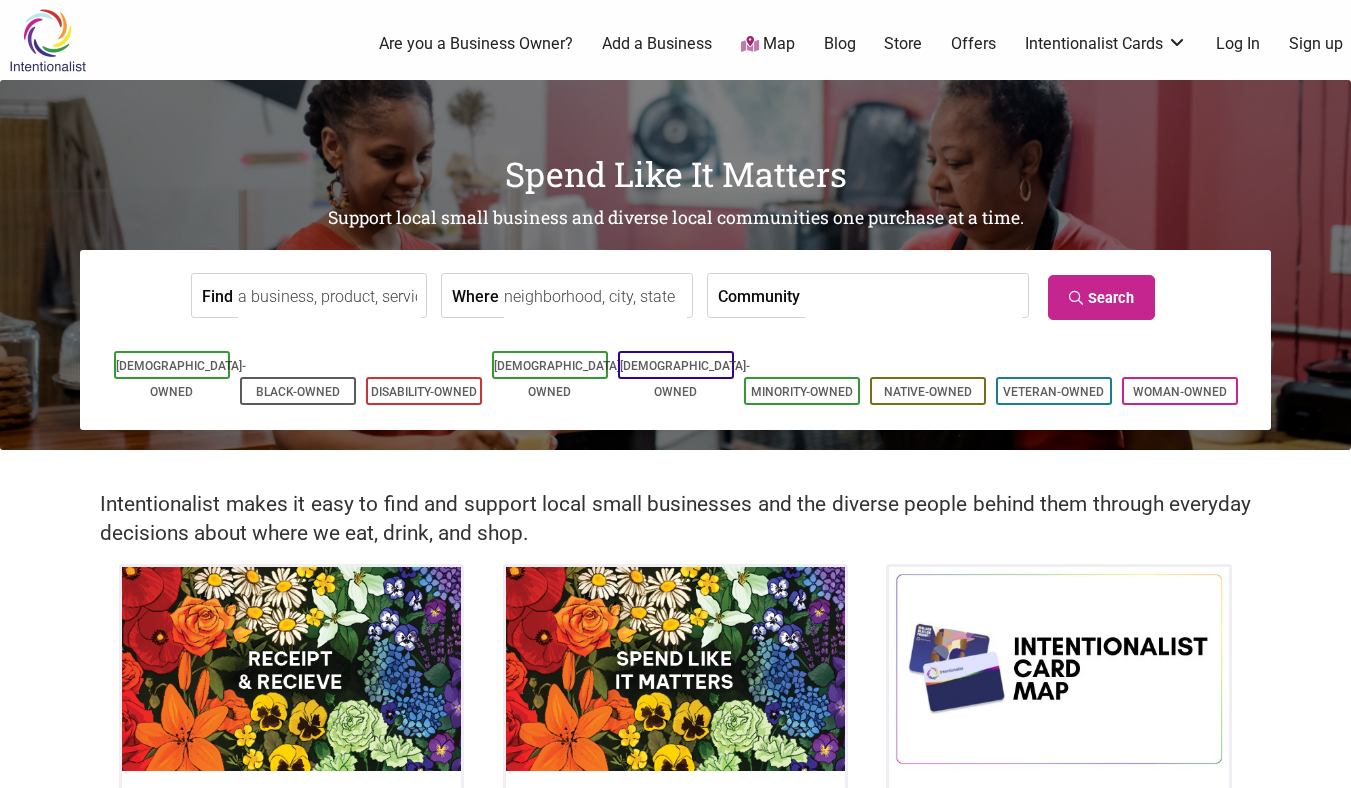 scroll, scrollTop: 0, scrollLeft: 0, axis: both 